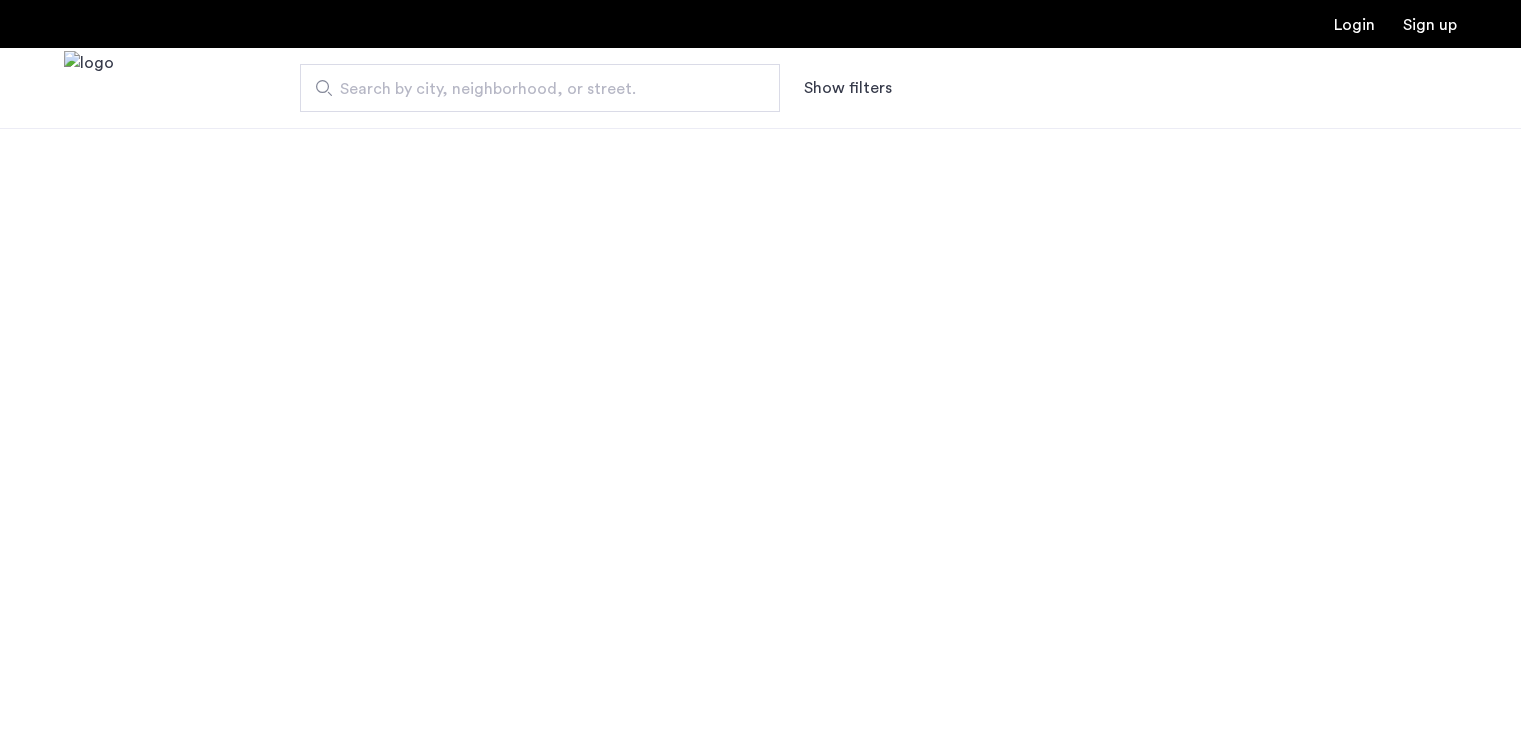 scroll, scrollTop: 0, scrollLeft: 0, axis: both 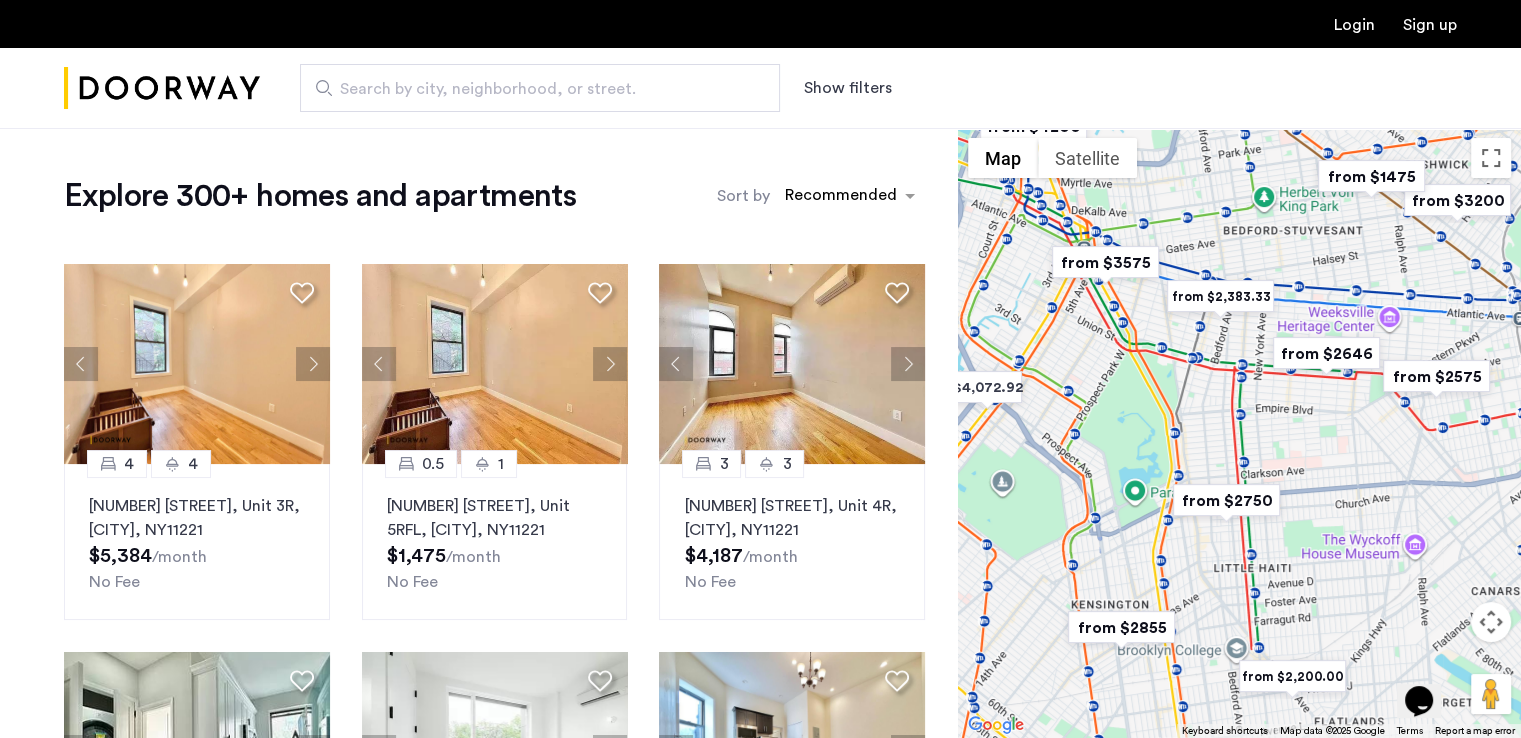 drag, startPoint x: 1139, startPoint y: 558, endPoint x: 1172, endPoint y: 385, distance: 176.11928 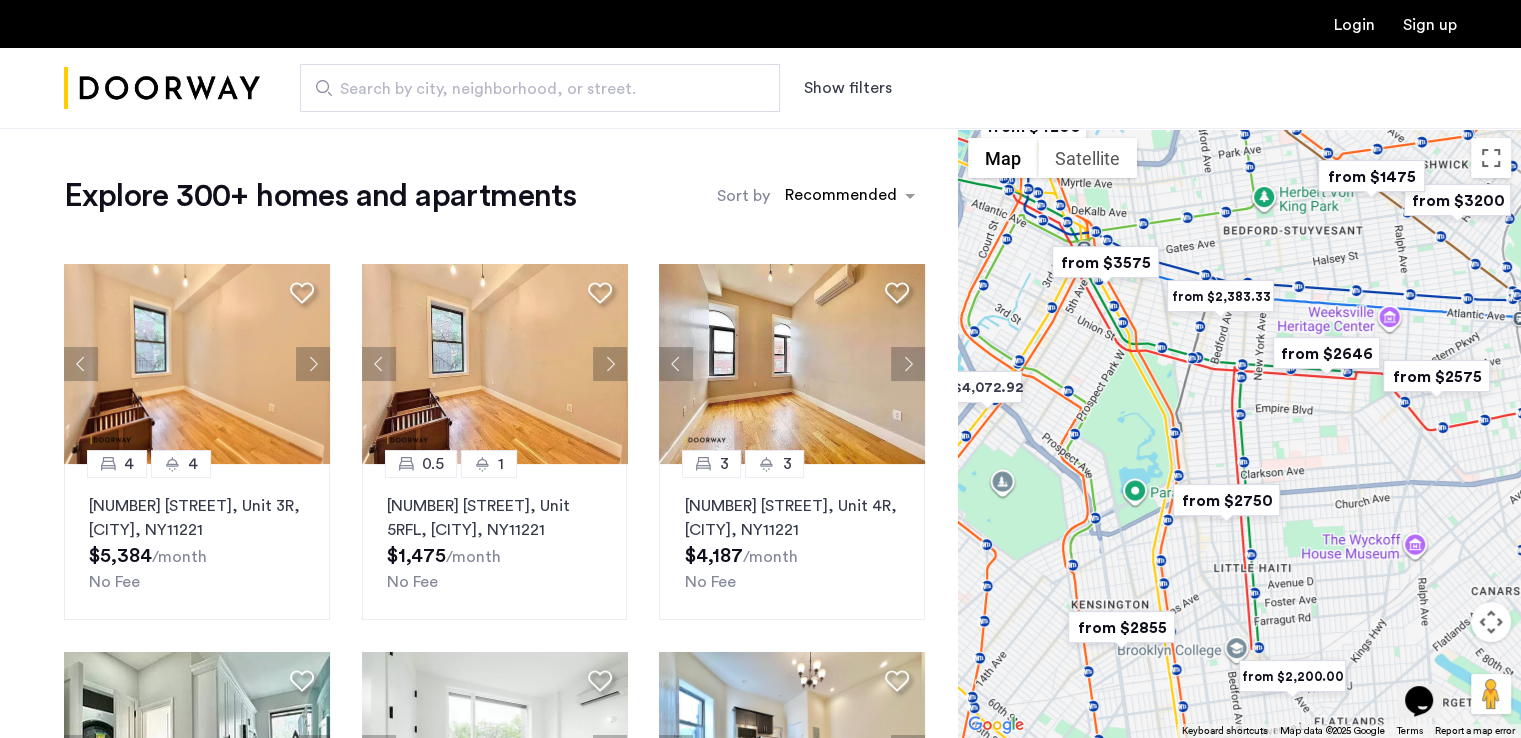 click on "Search by city, neighborhood, or street." at bounding box center [532, 89] 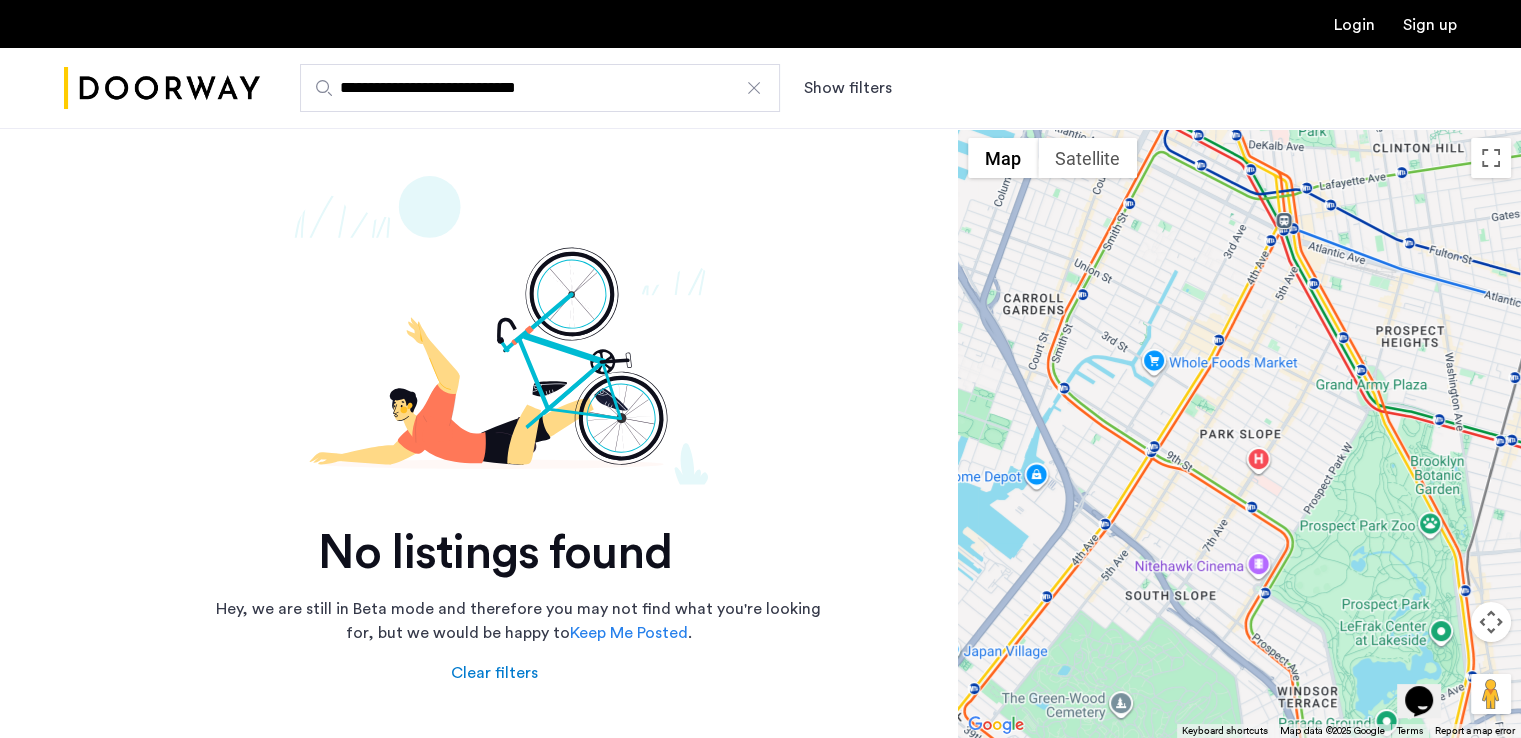 click on "**********" at bounding box center [540, 88] 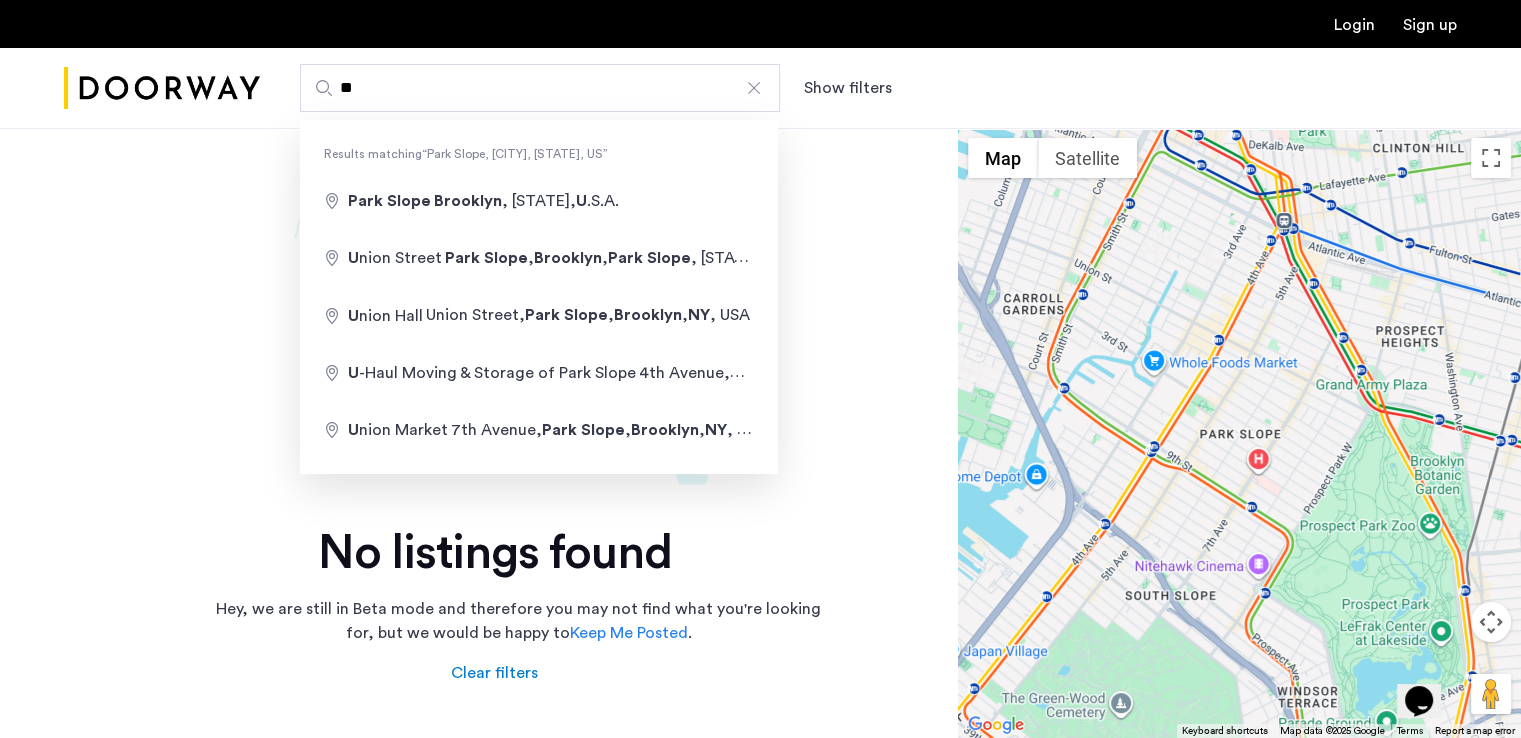 type on "*" 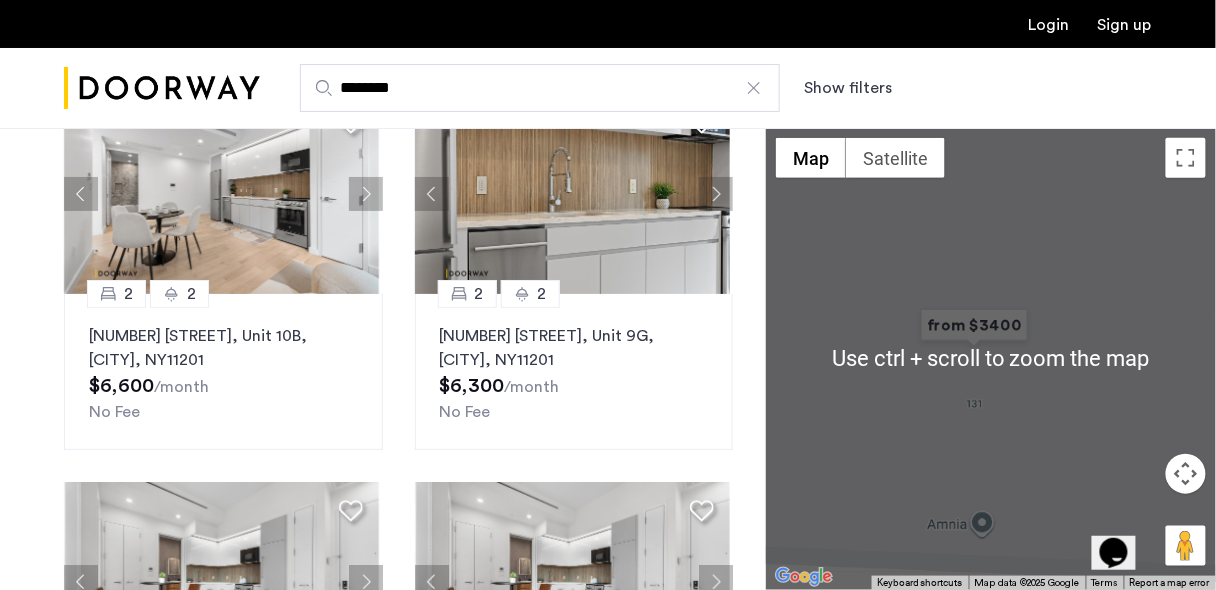scroll, scrollTop: 0, scrollLeft: 0, axis: both 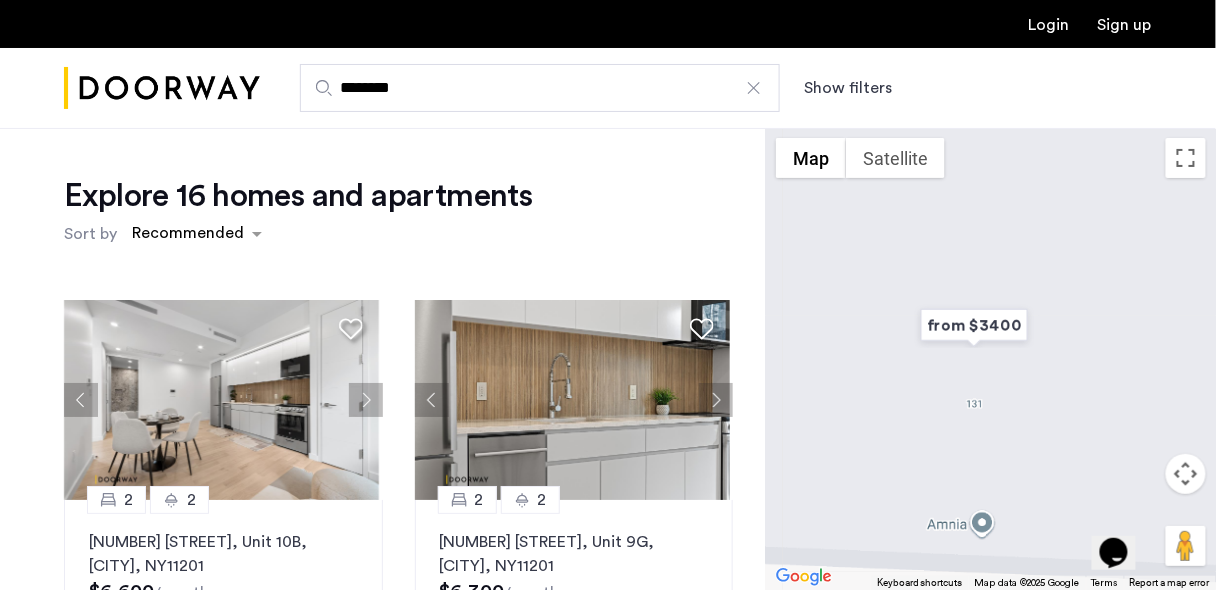 type on "********" 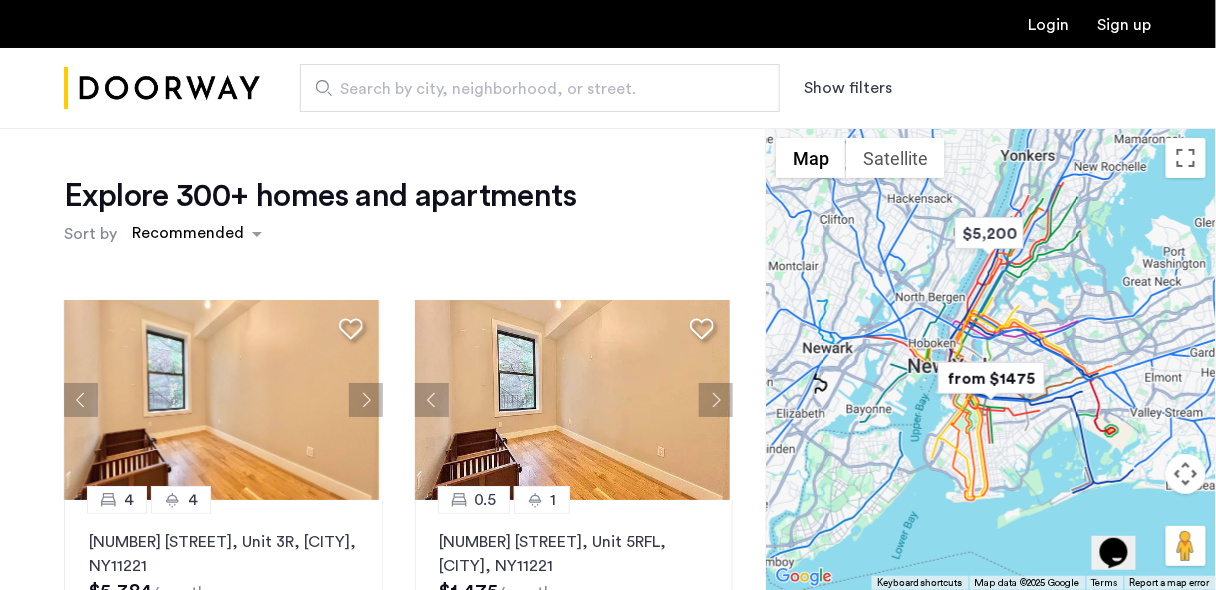 click at bounding box center [162, 88] 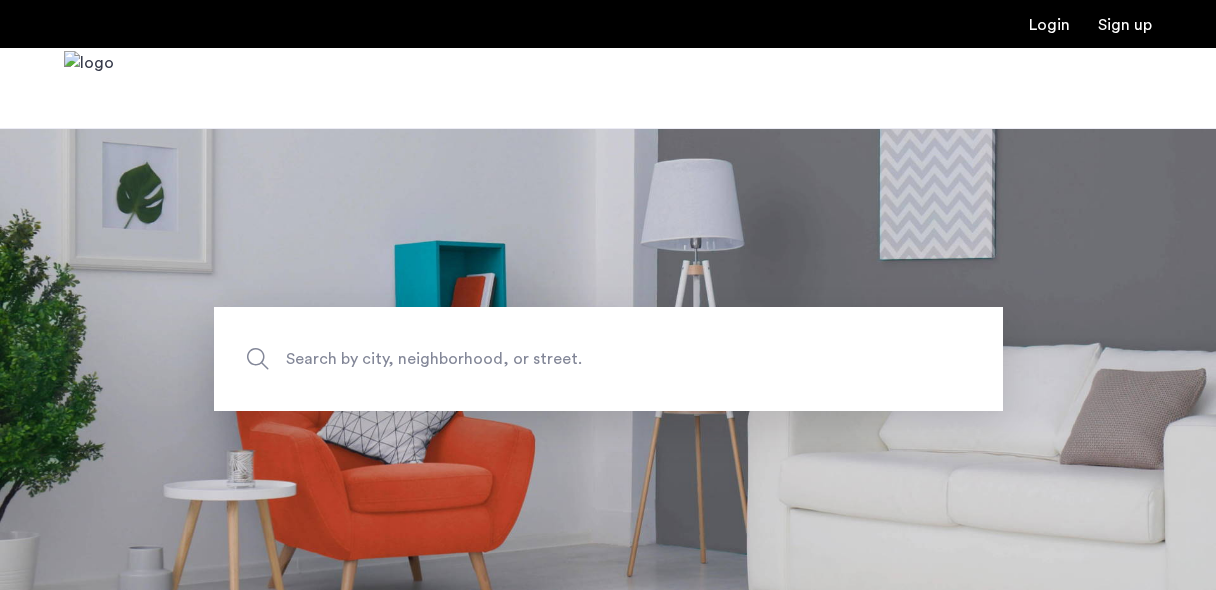 scroll, scrollTop: 0, scrollLeft: 0, axis: both 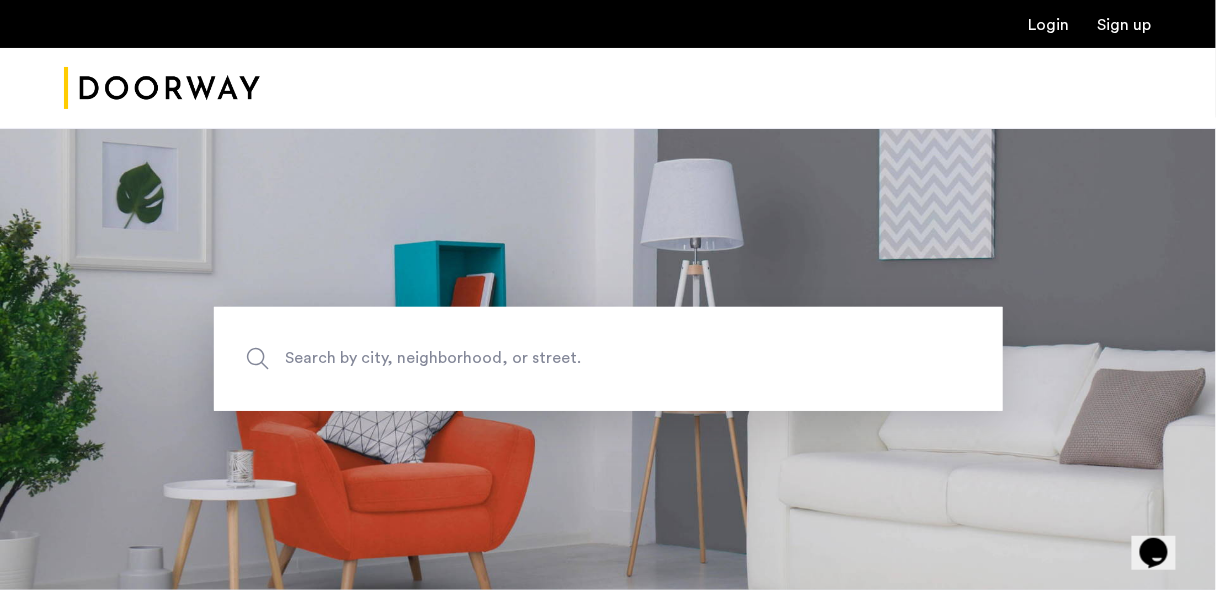 click at bounding box center (162, 88) 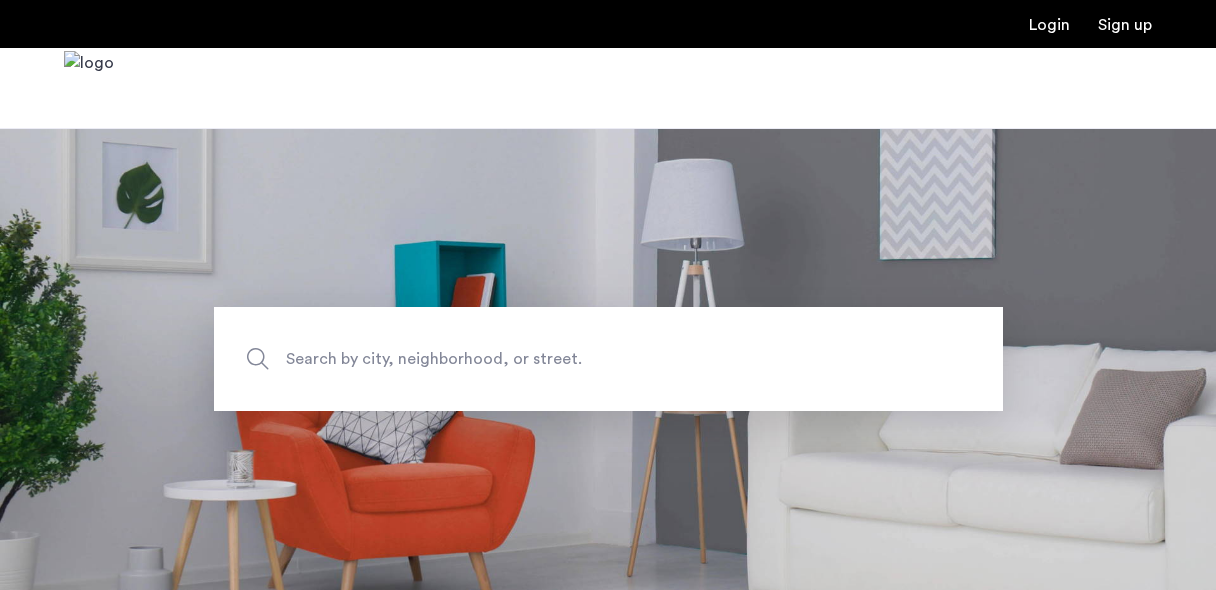 scroll, scrollTop: 0, scrollLeft: 0, axis: both 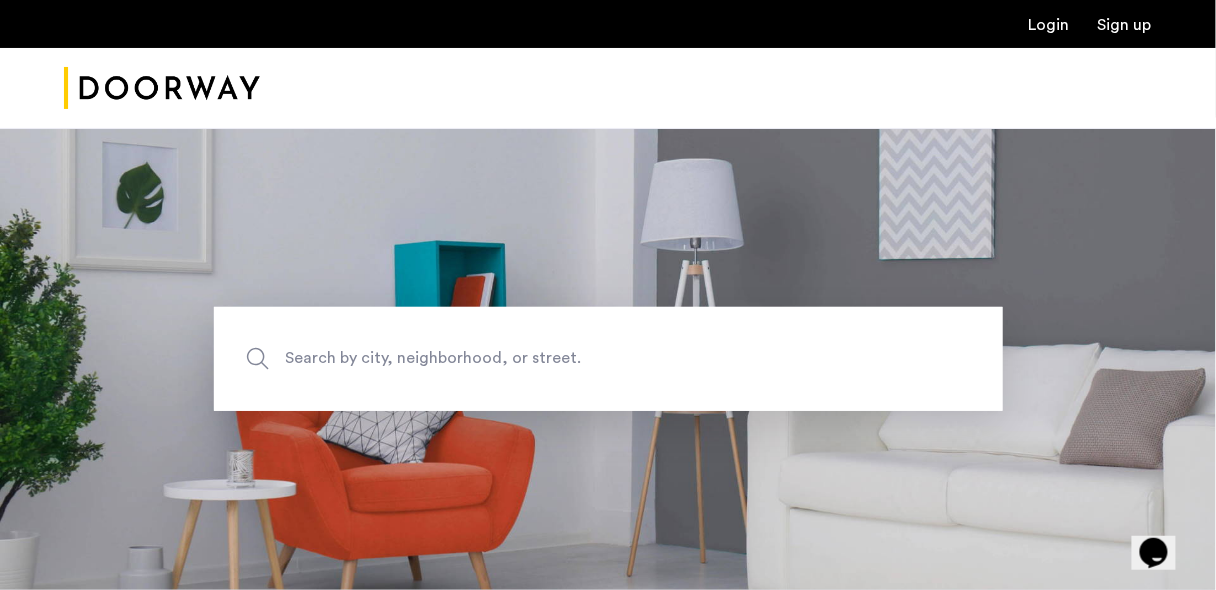 click at bounding box center [608, 88] 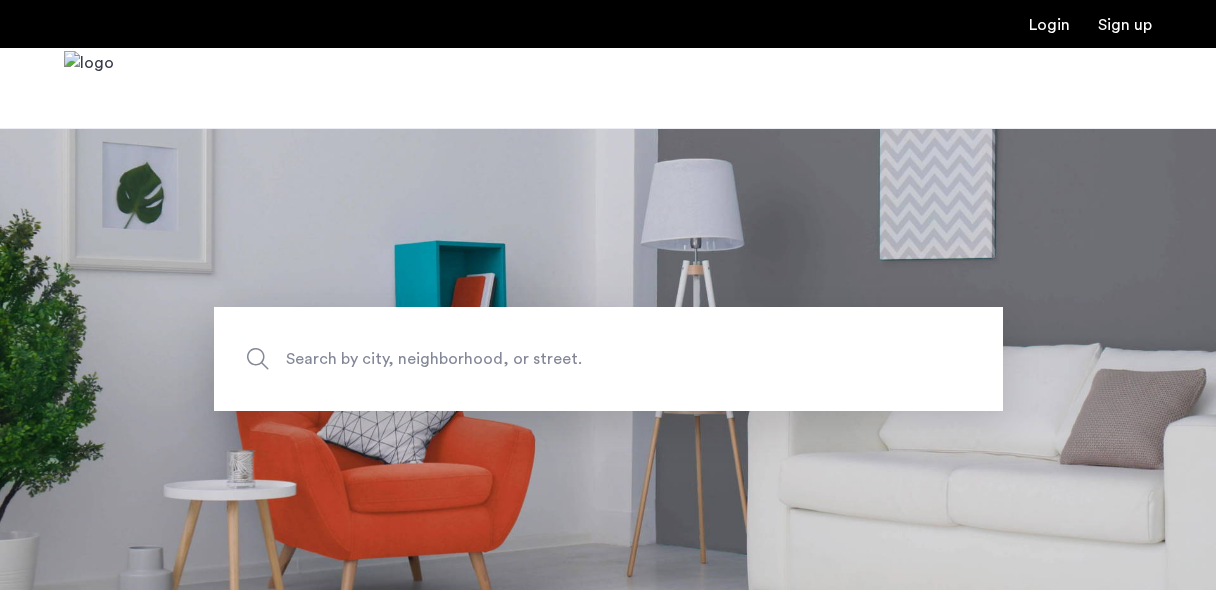 scroll, scrollTop: 0, scrollLeft: 0, axis: both 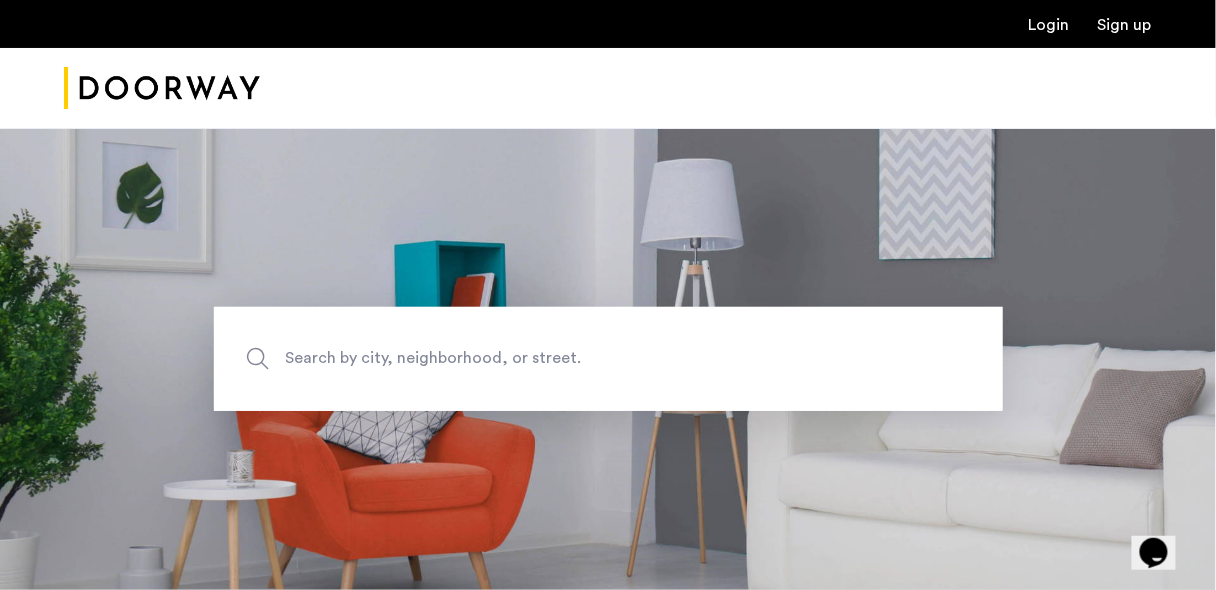click at bounding box center [608, 88] 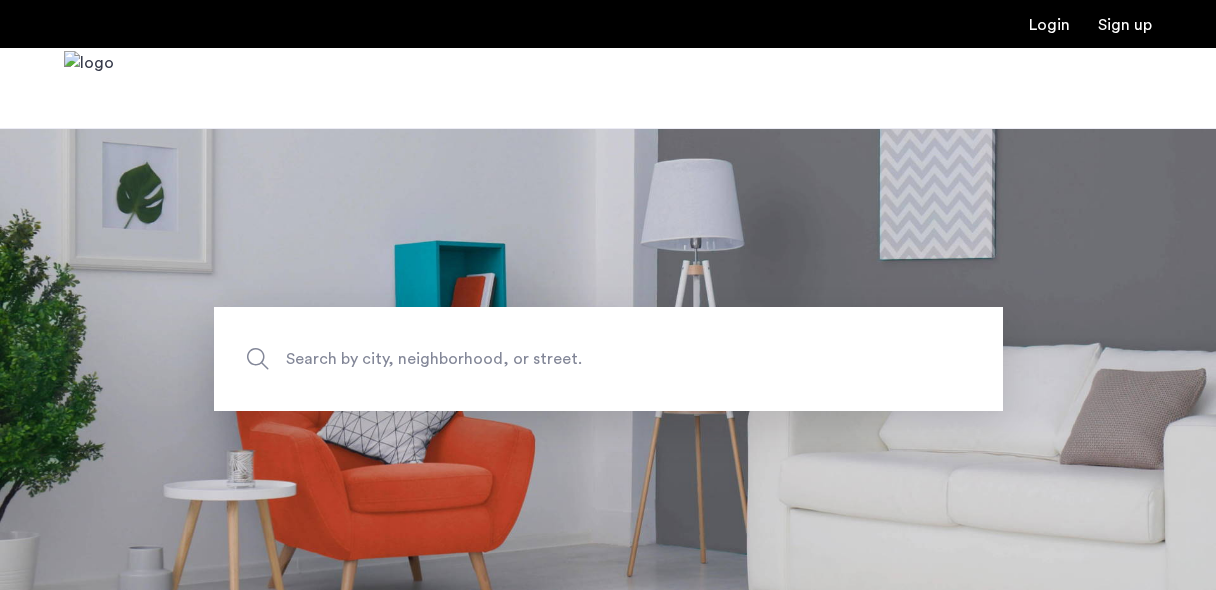 scroll, scrollTop: 0, scrollLeft: 0, axis: both 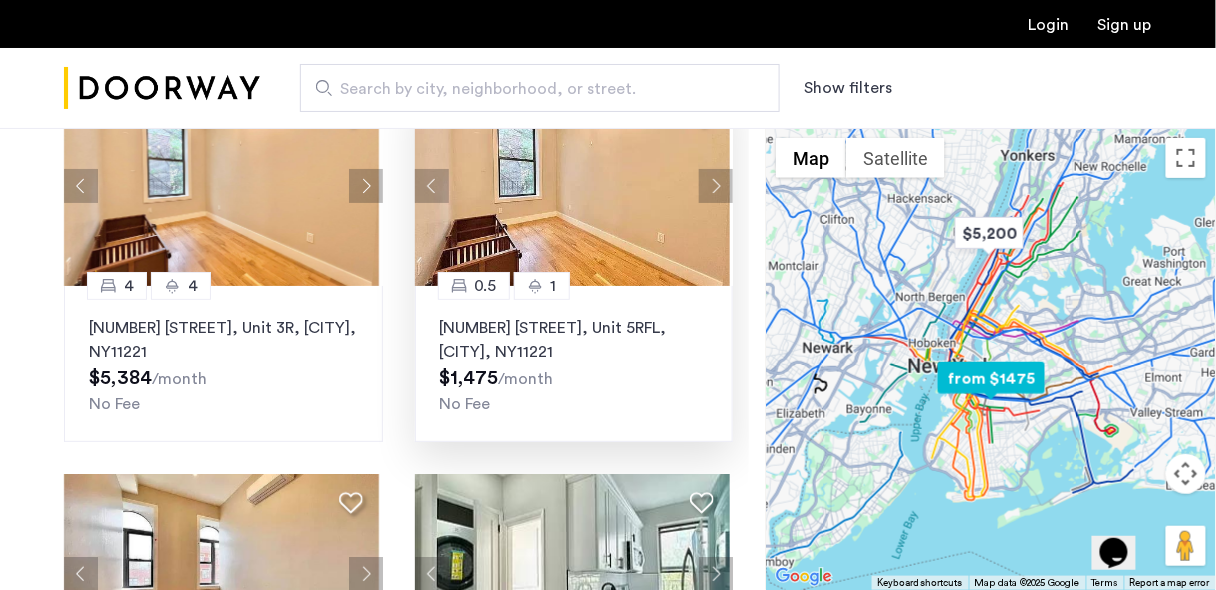 click 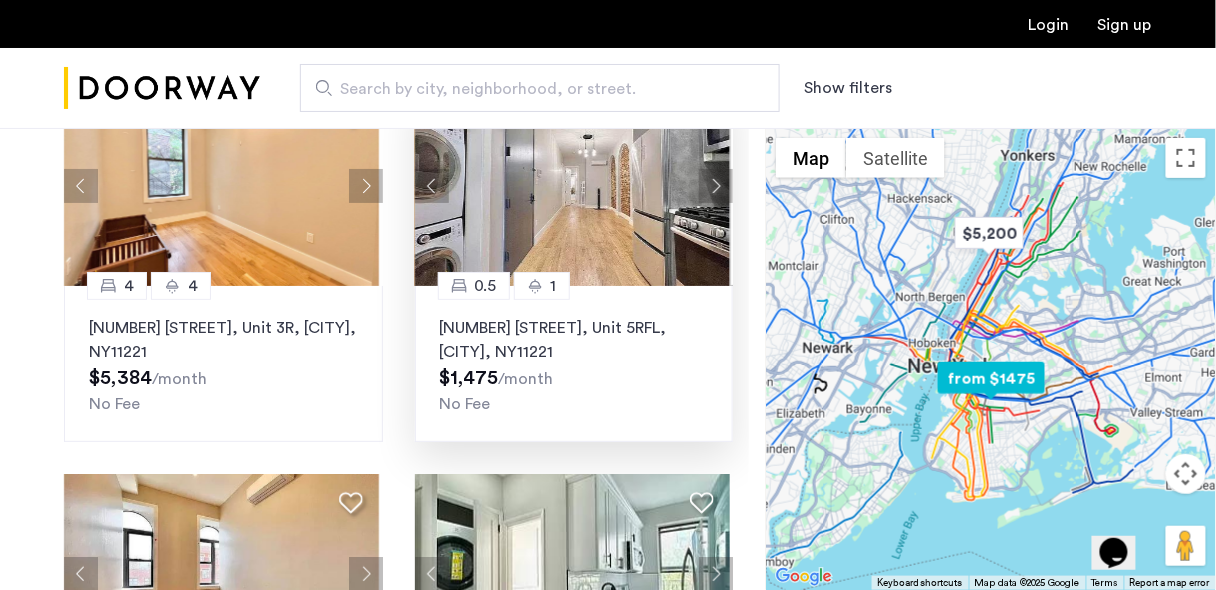 click 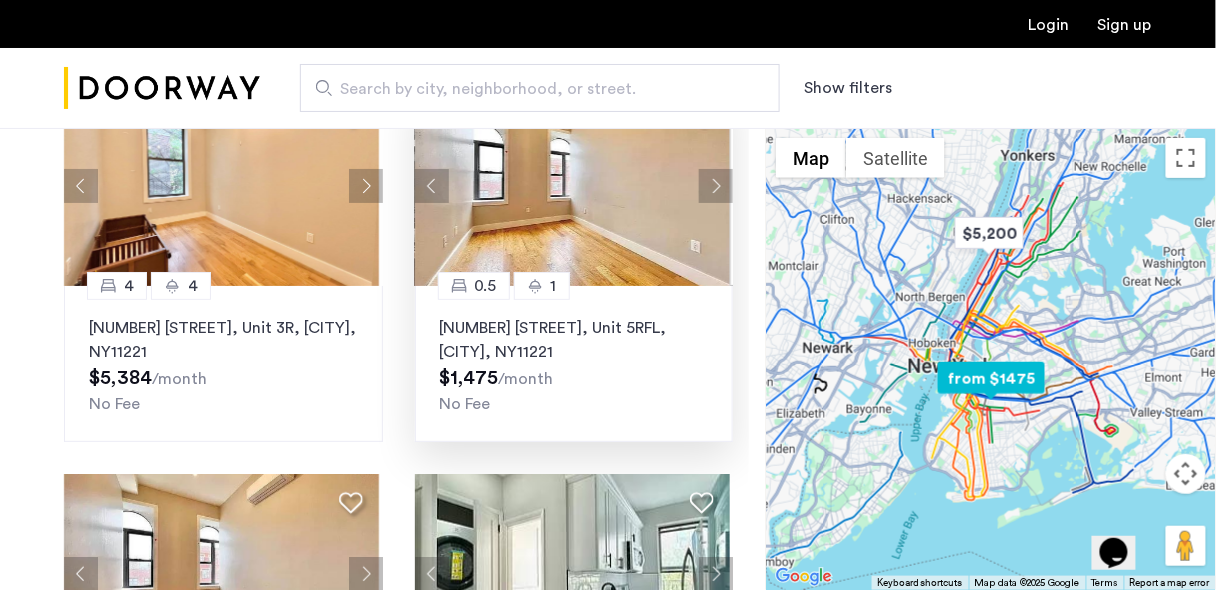 click 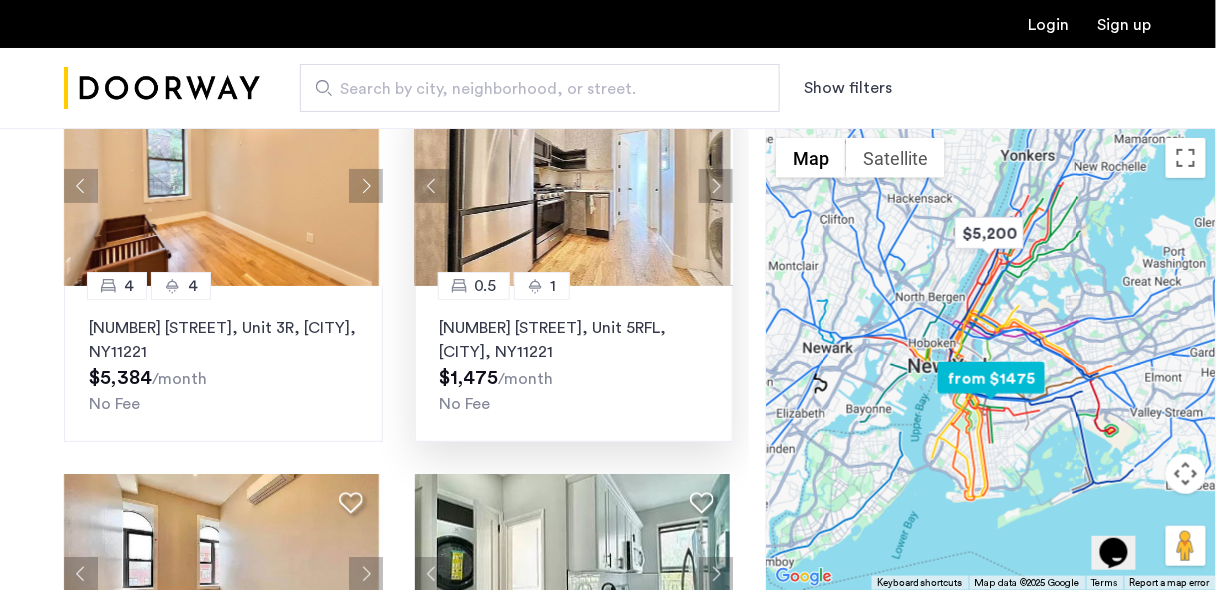 click 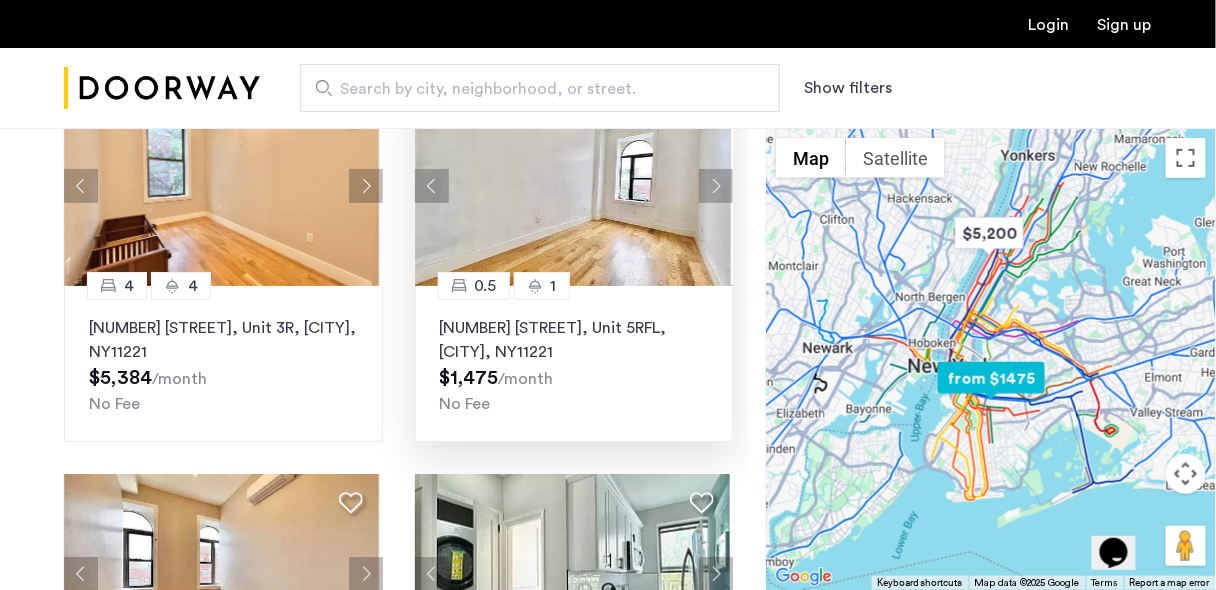 click 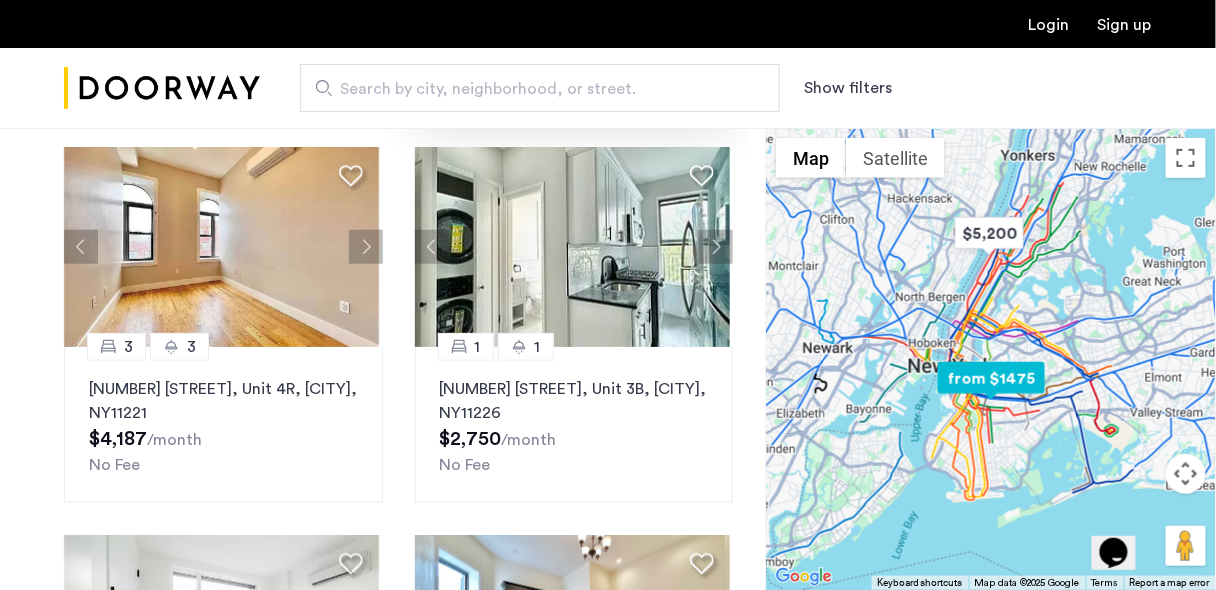 scroll, scrollTop: 330, scrollLeft: 0, axis: vertical 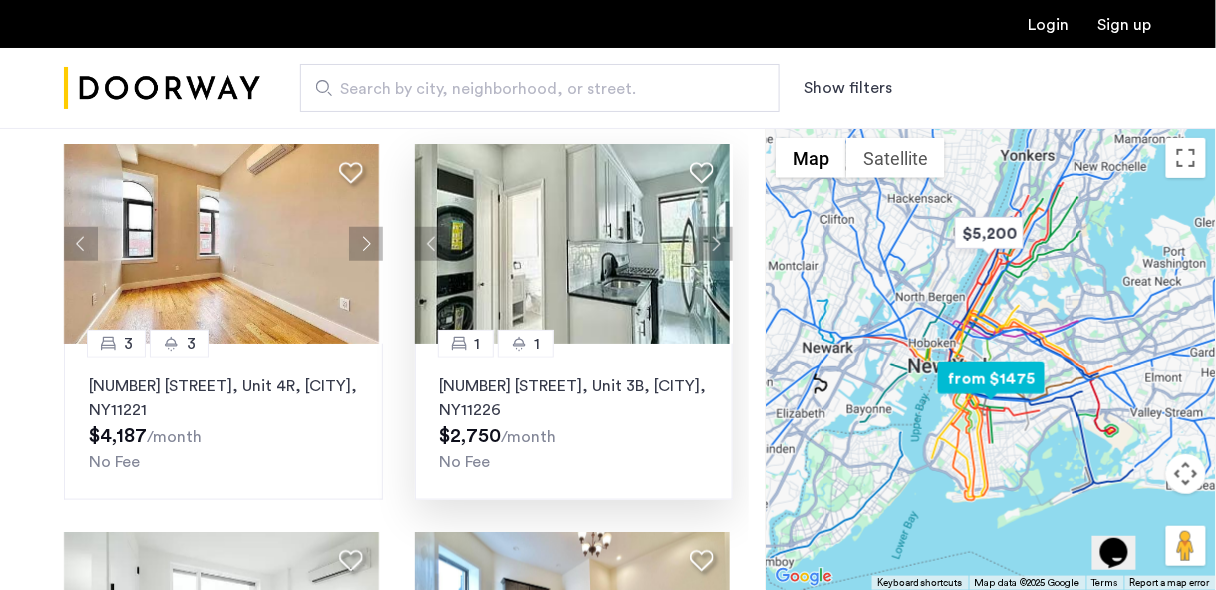 click 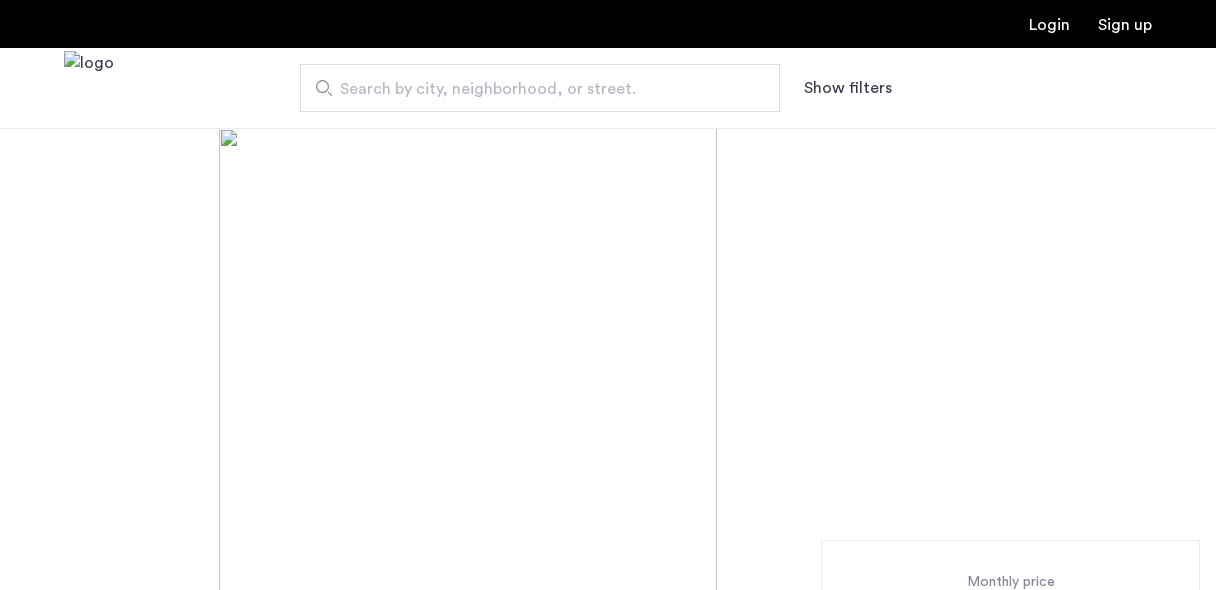 scroll, scrollTop: 0, scrollLeft: 0, axis: both 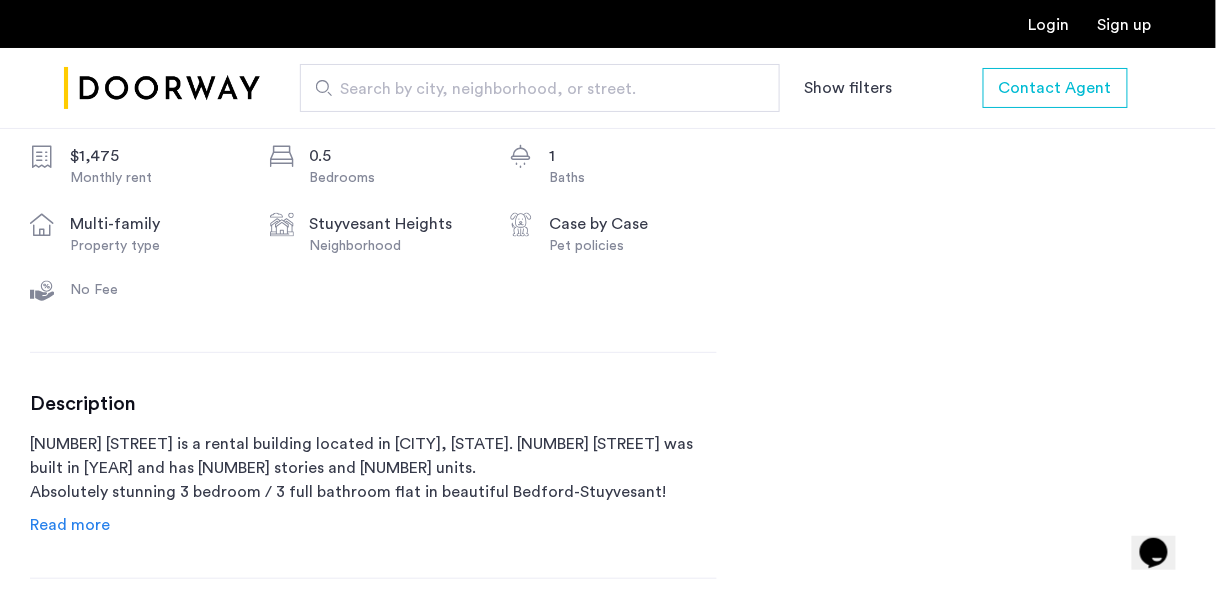 click on "Read more" 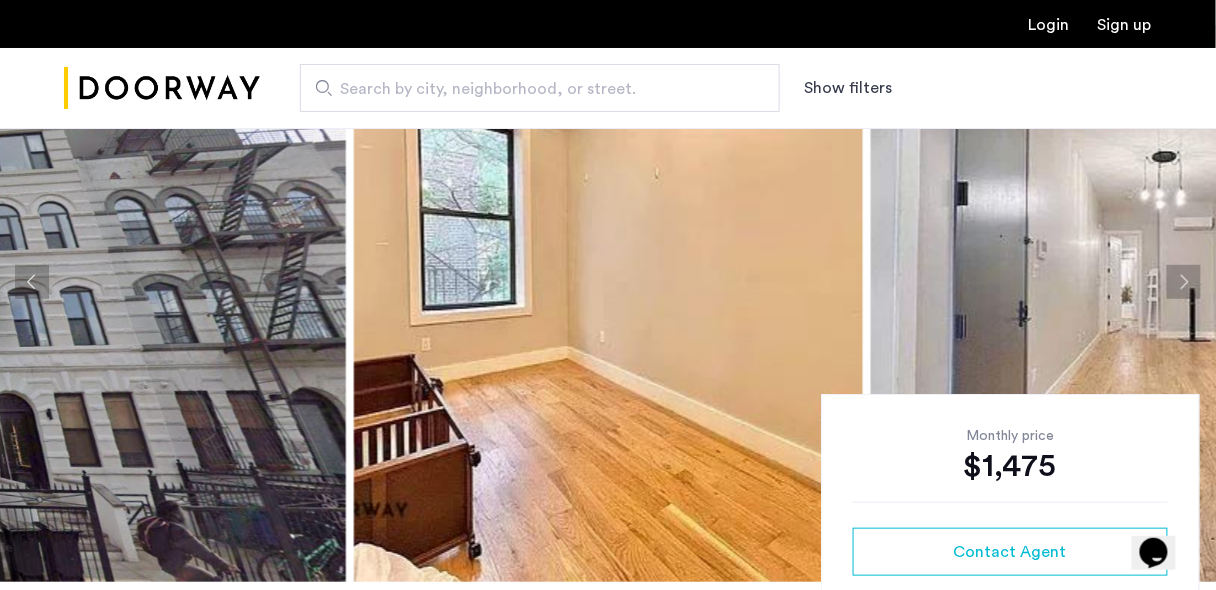 scroll, scrollTop: 145, scrollLeft: 0, axis: vertical 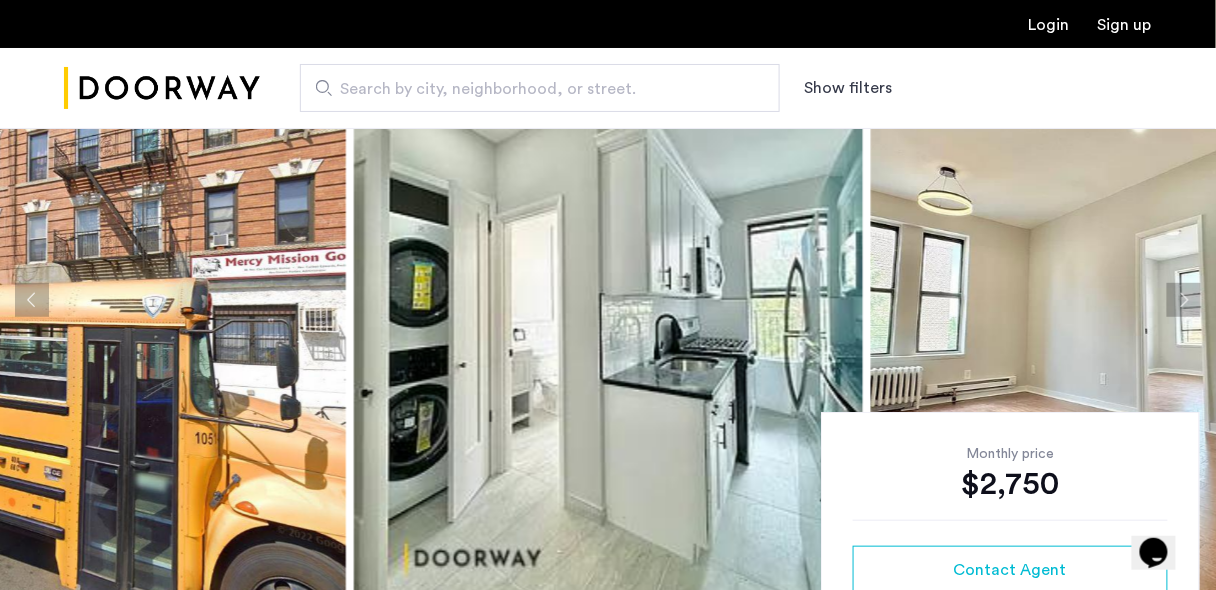 click 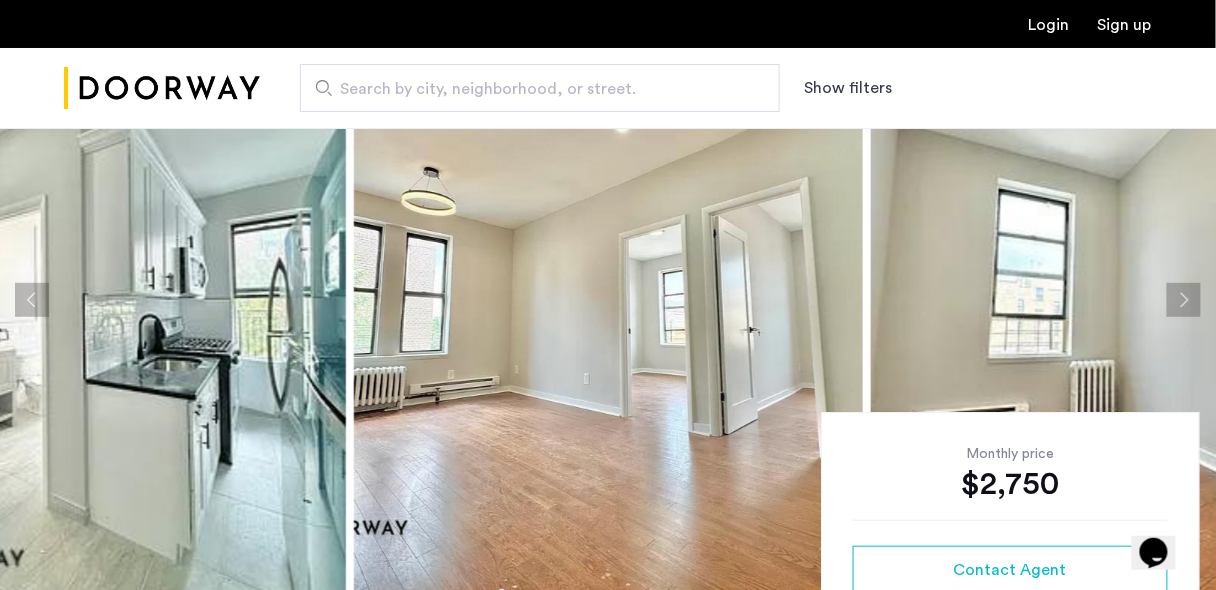 click 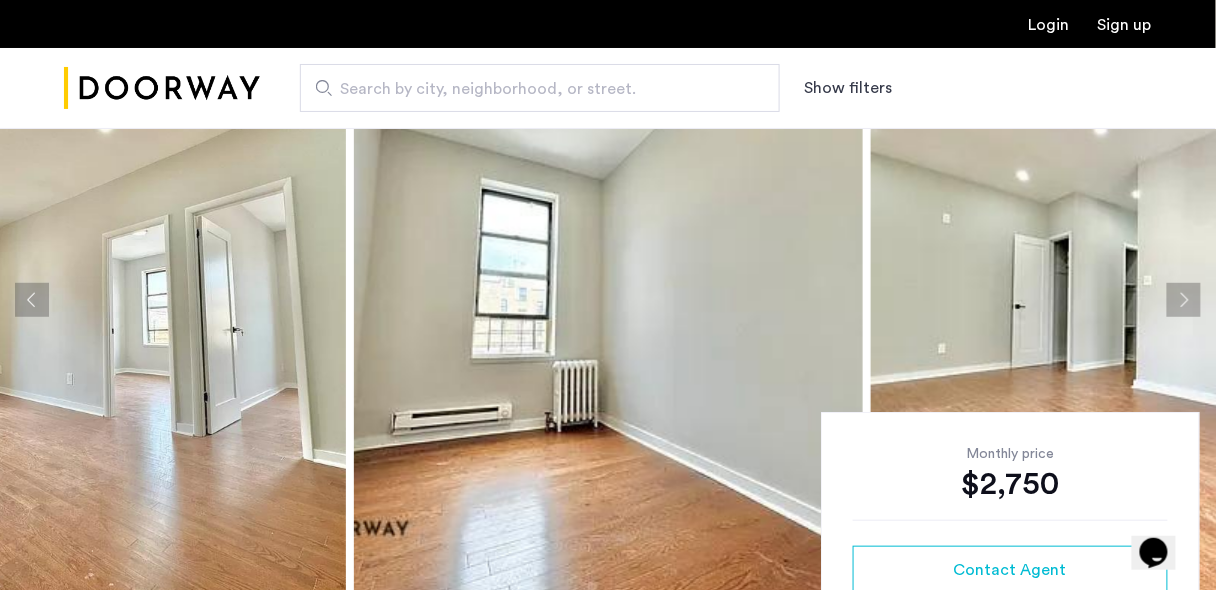 click 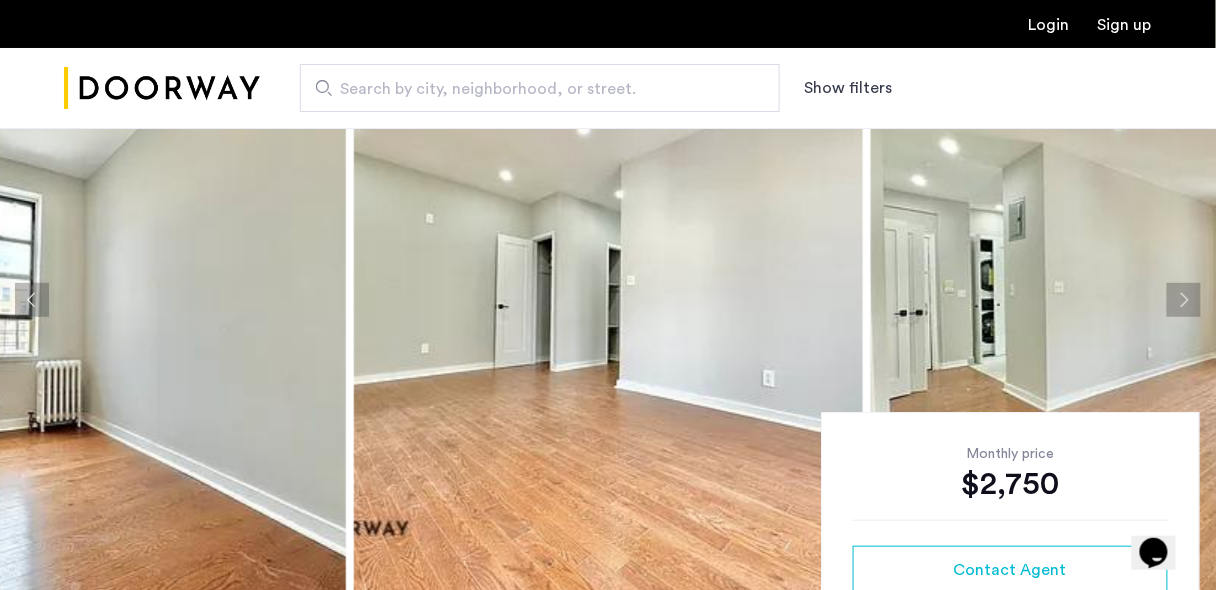 click 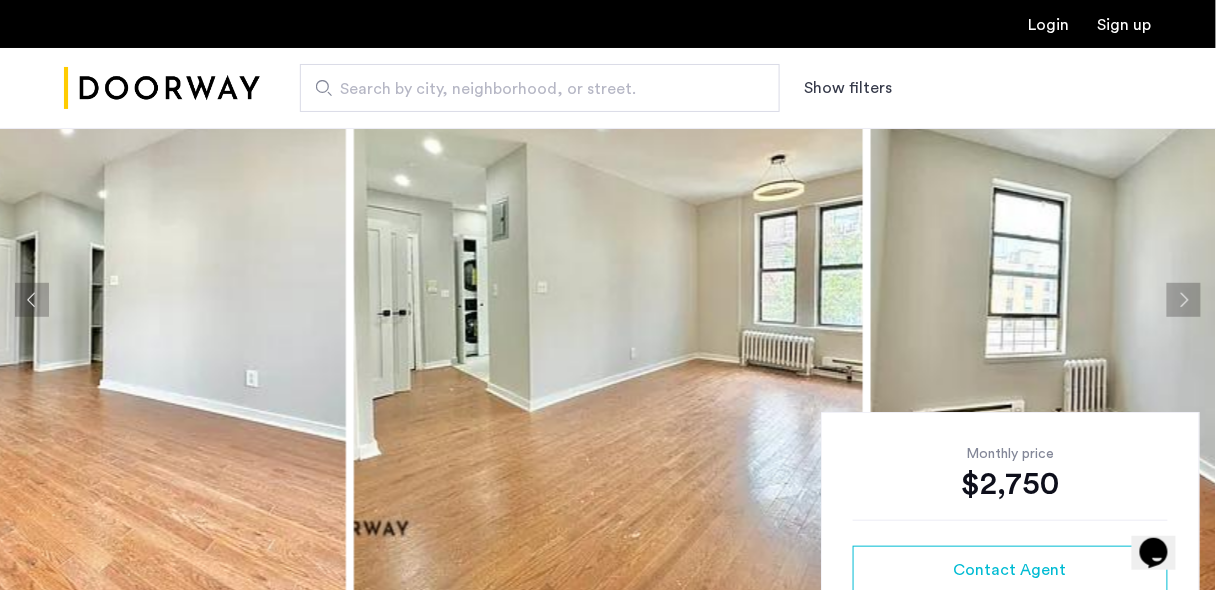 click 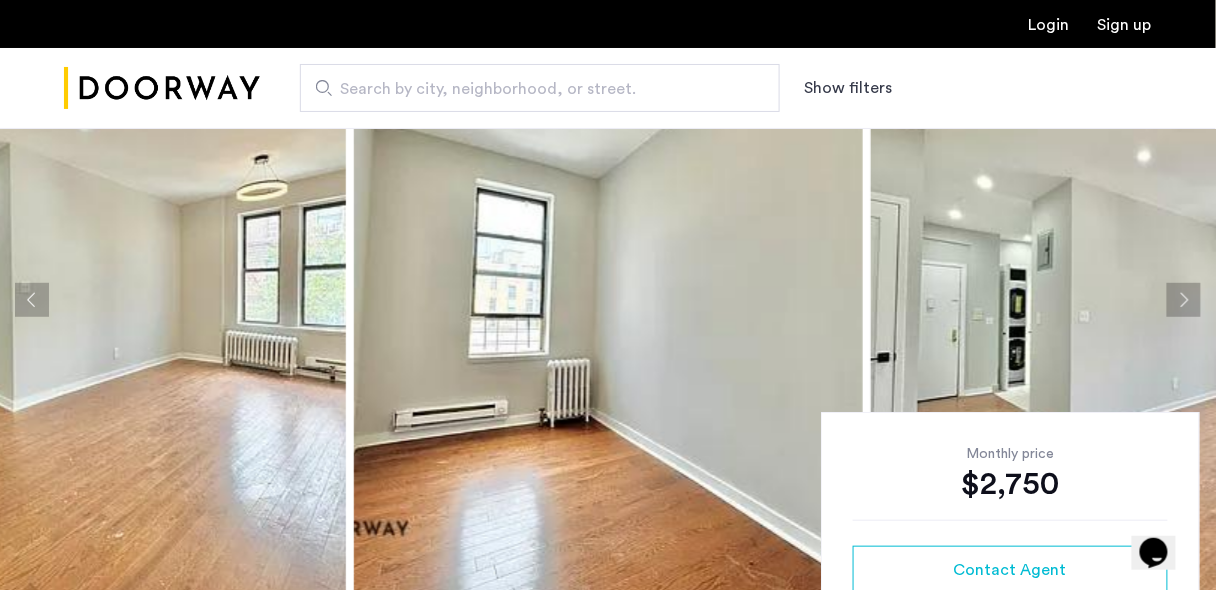 click 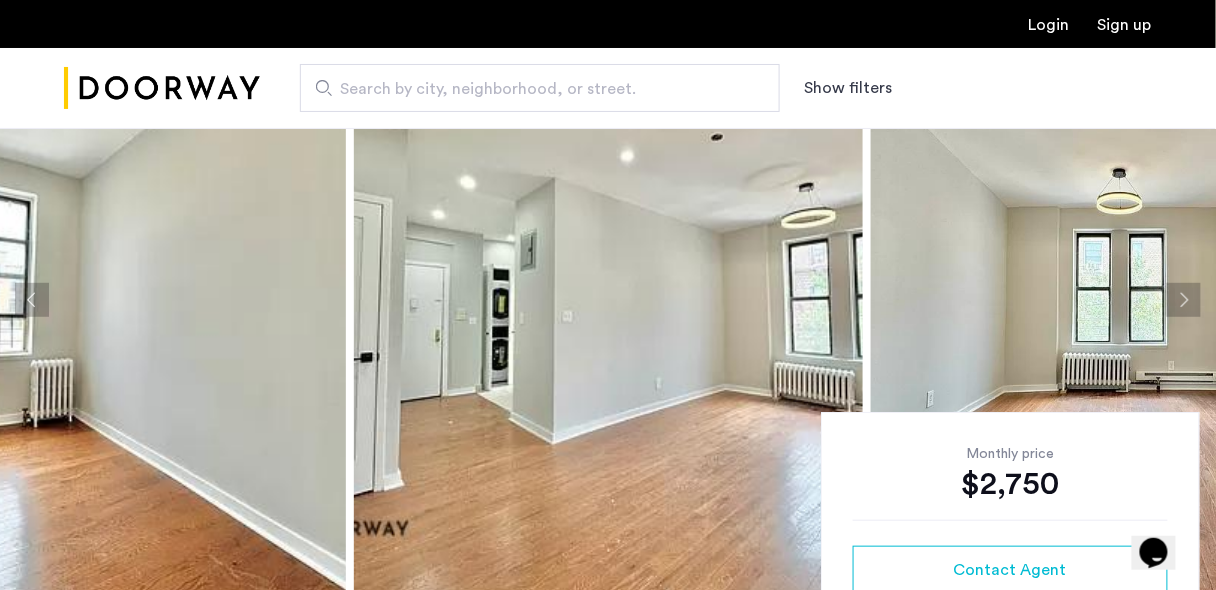 click 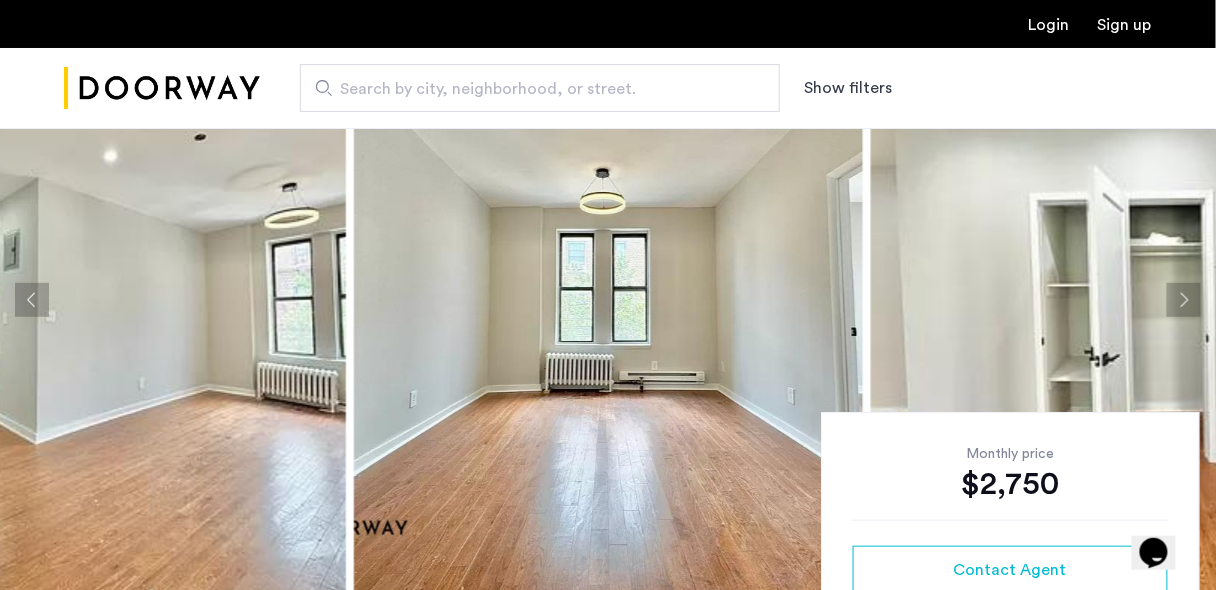 click 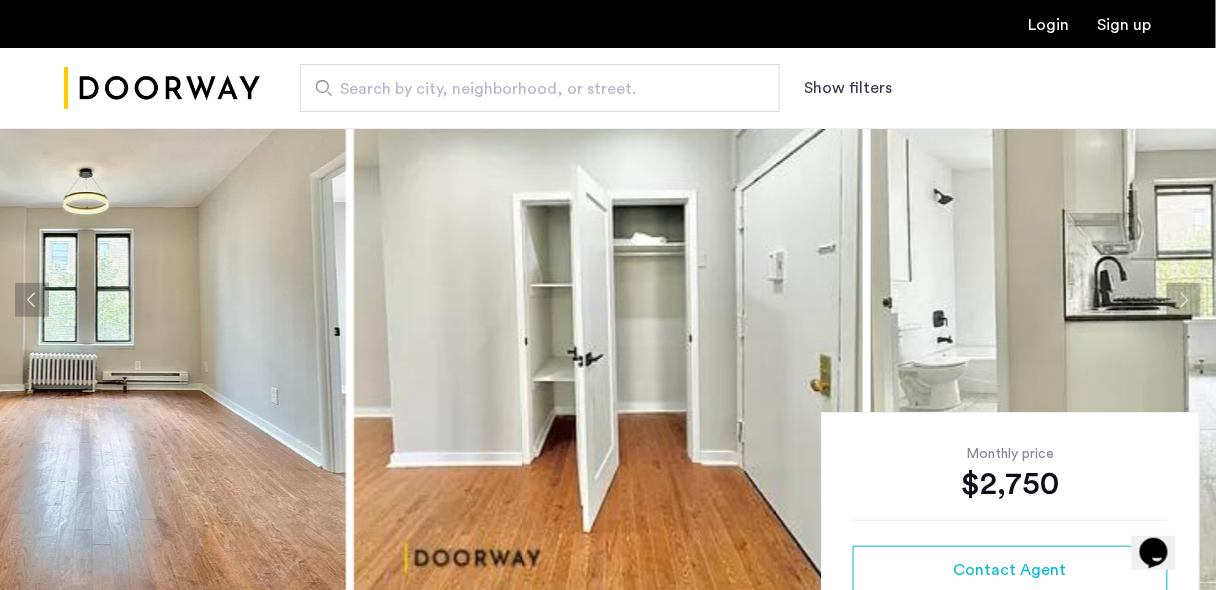 click 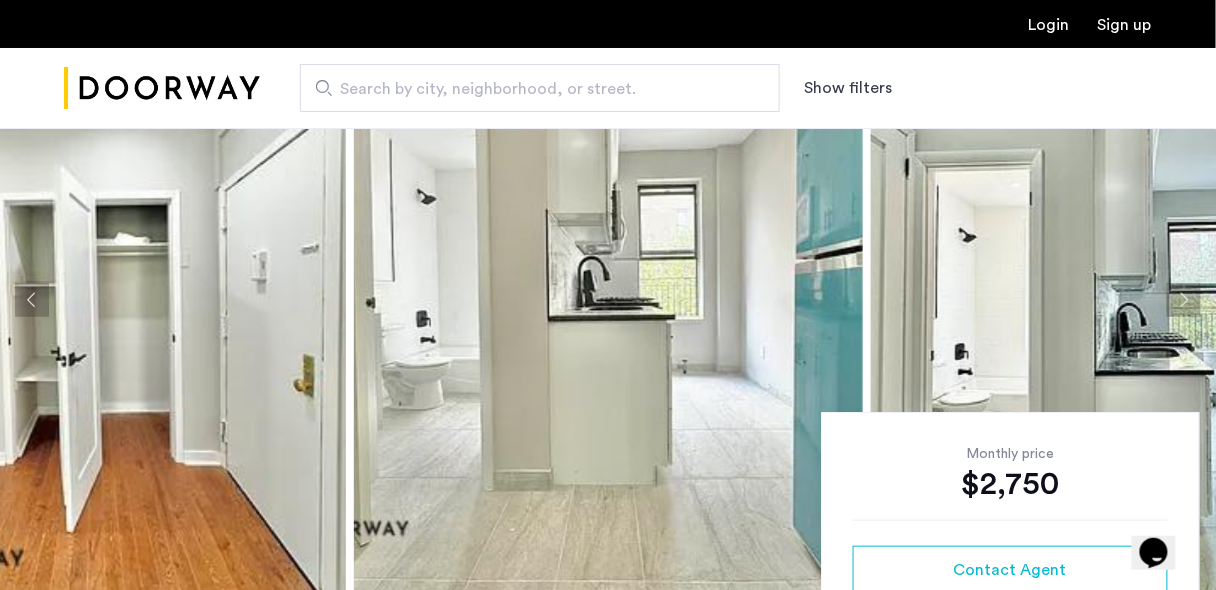 click 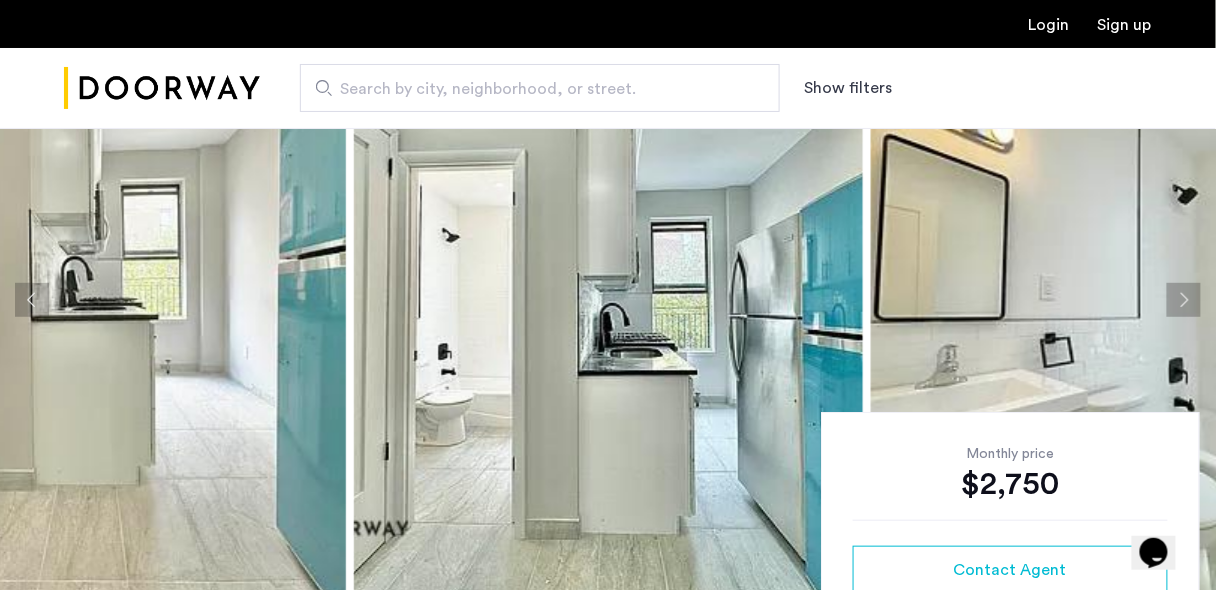 click 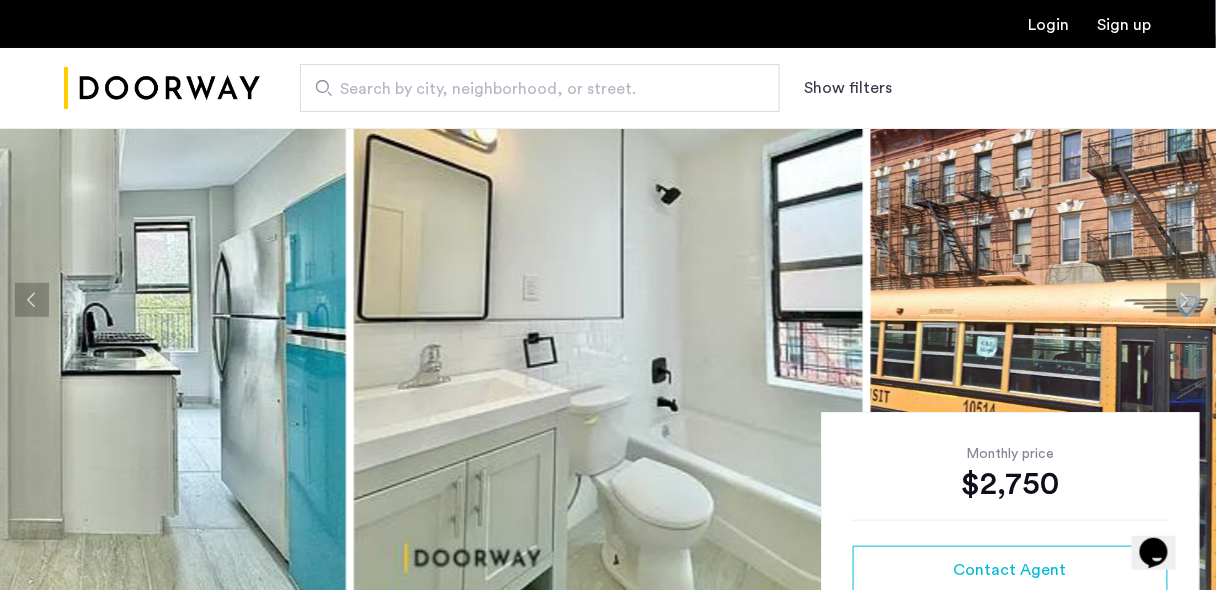 click 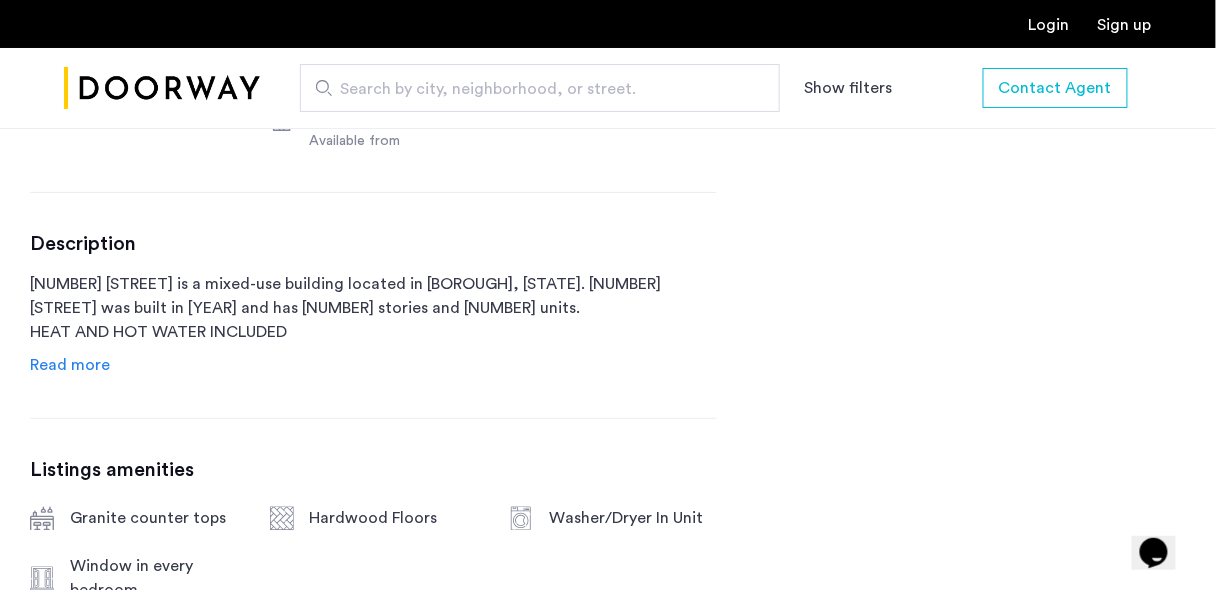 scroll, scrollTop: 924, scrollLeft: 0, axis: vertical 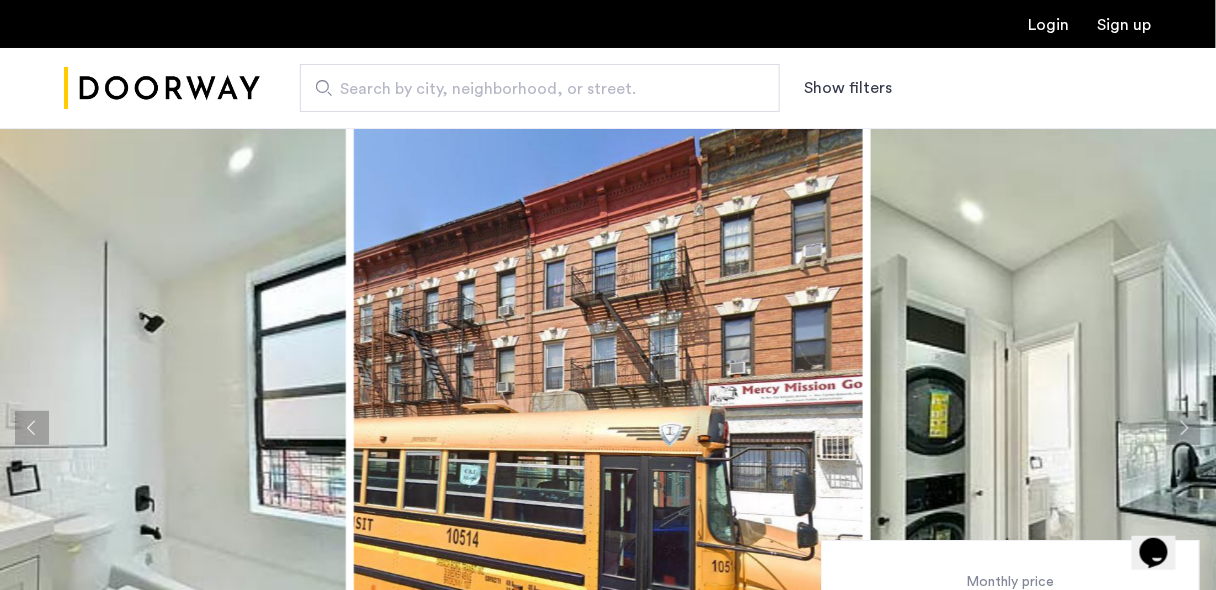 click 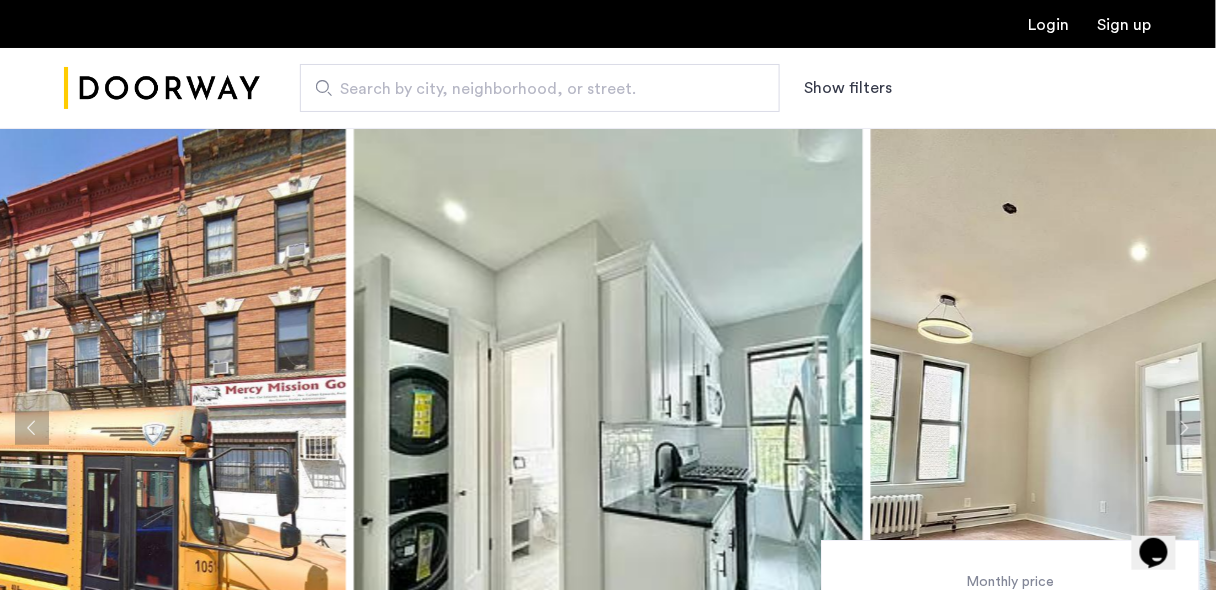 click 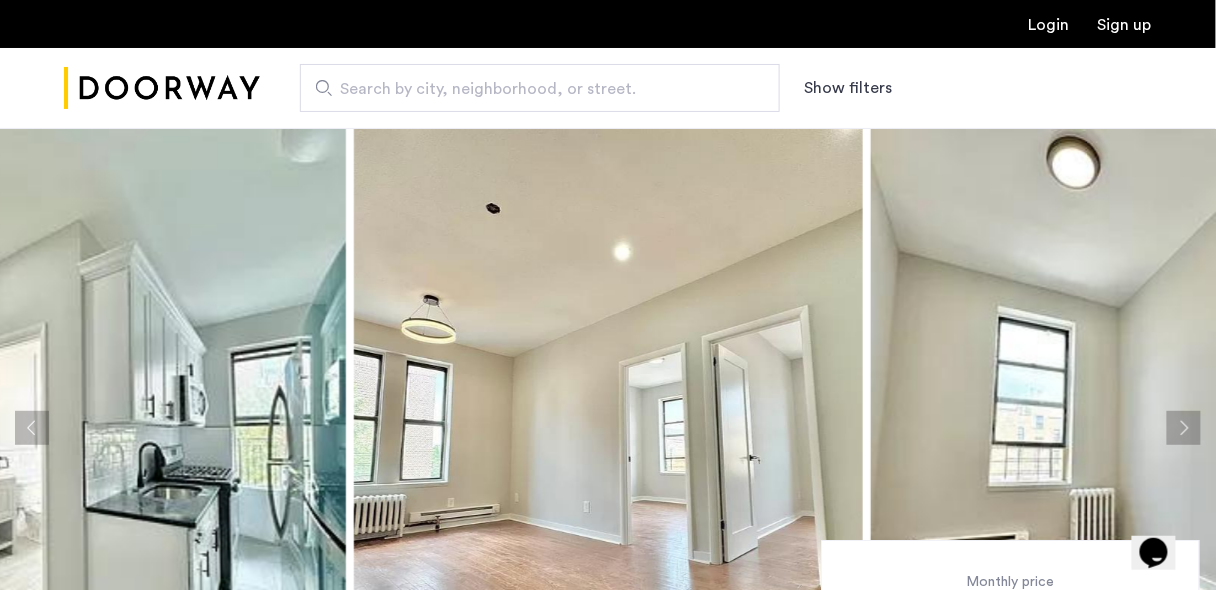 click 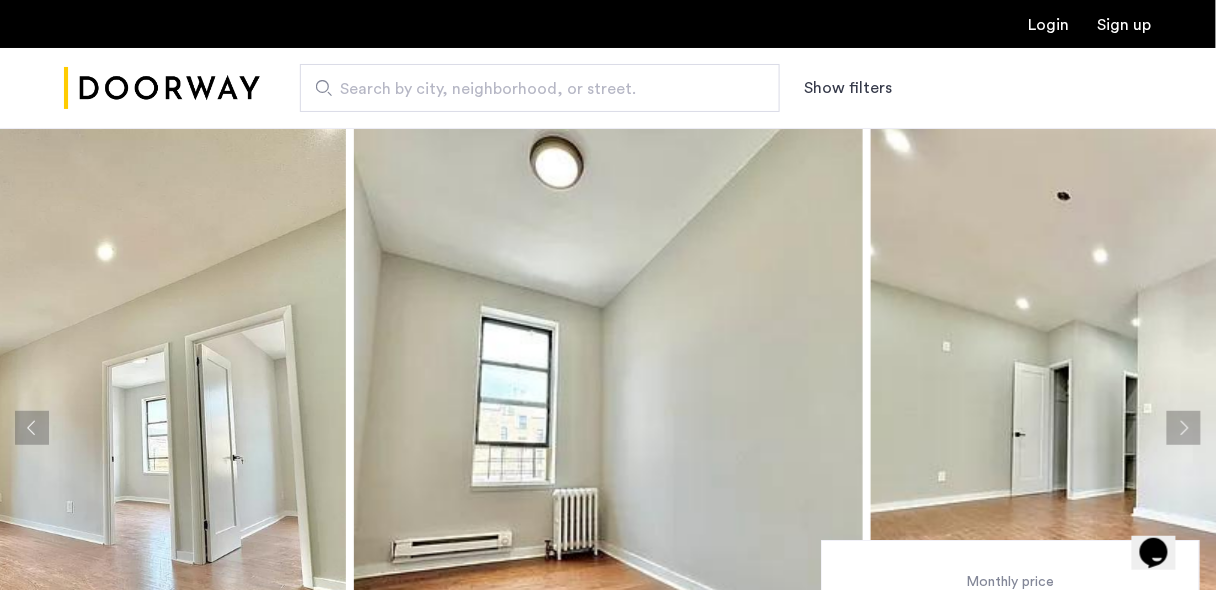 click 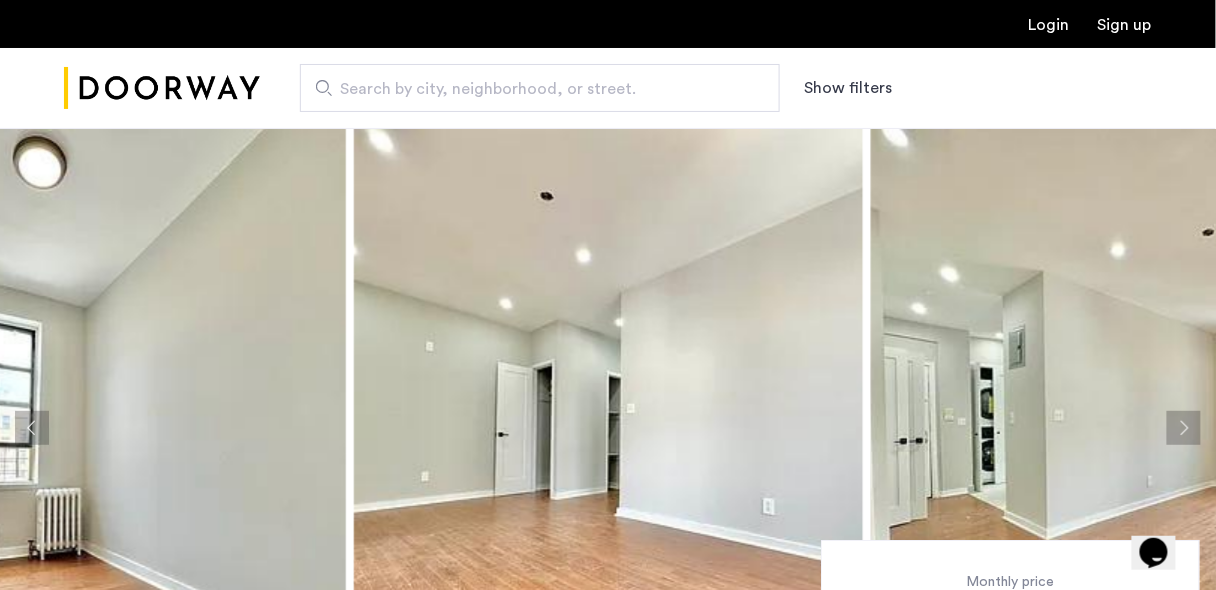 click 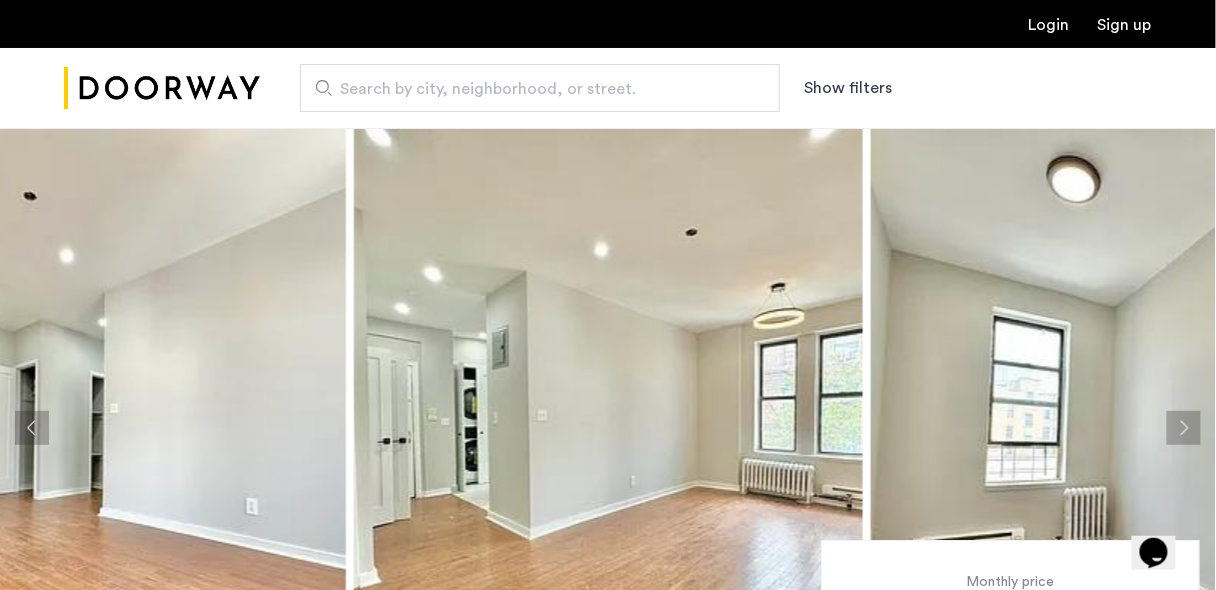 click 